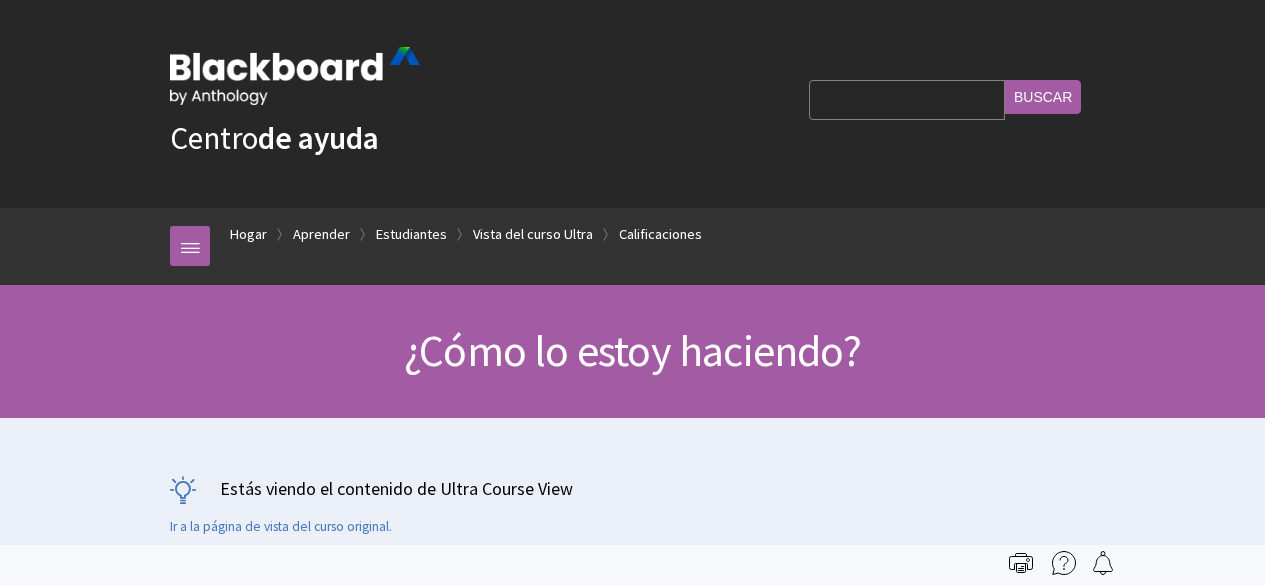 scroll, scrollTop: 0, scrollLeft: 0, axis: both 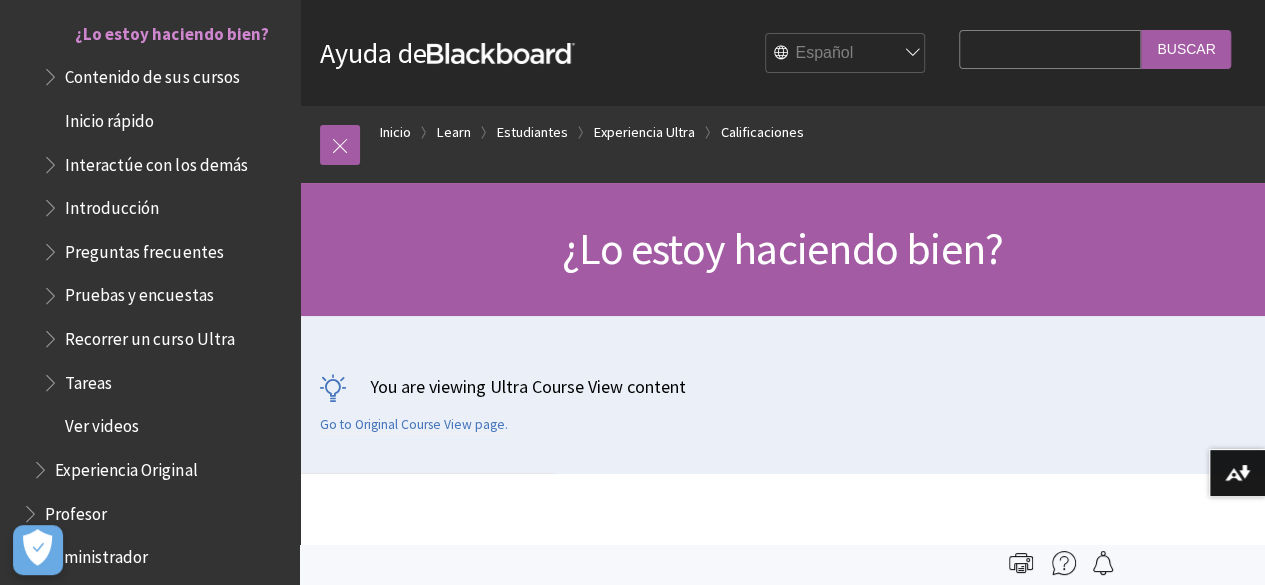 click on "Blackboard" at bounding box center (501, 53) 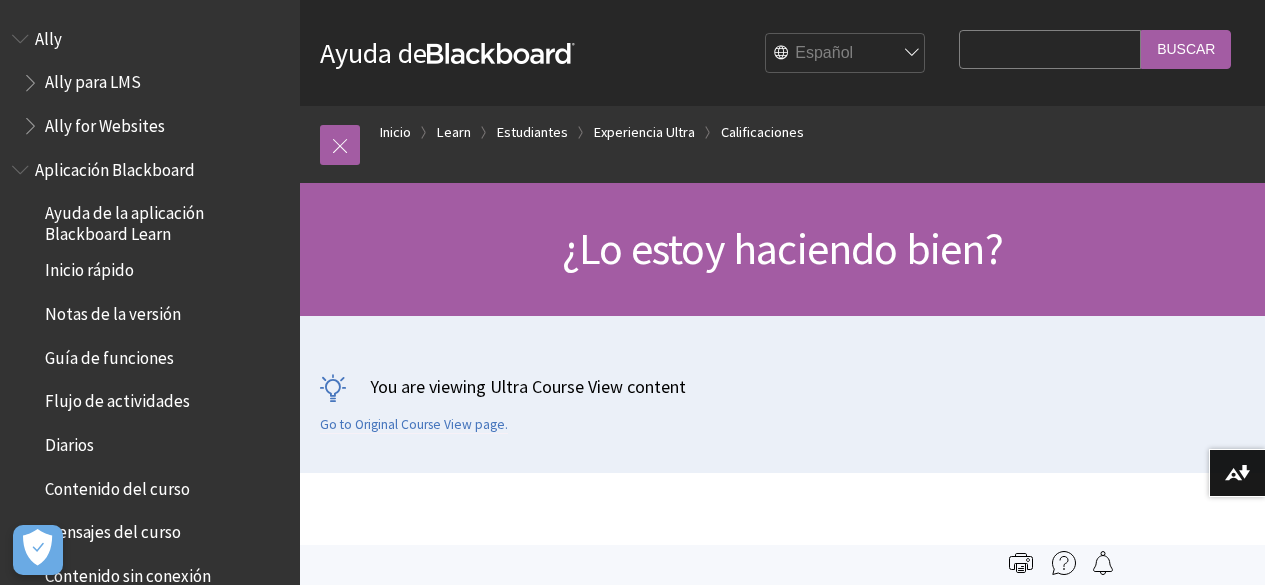 scroll, scrollTop: 0, scrollLeft: 0, axis: both 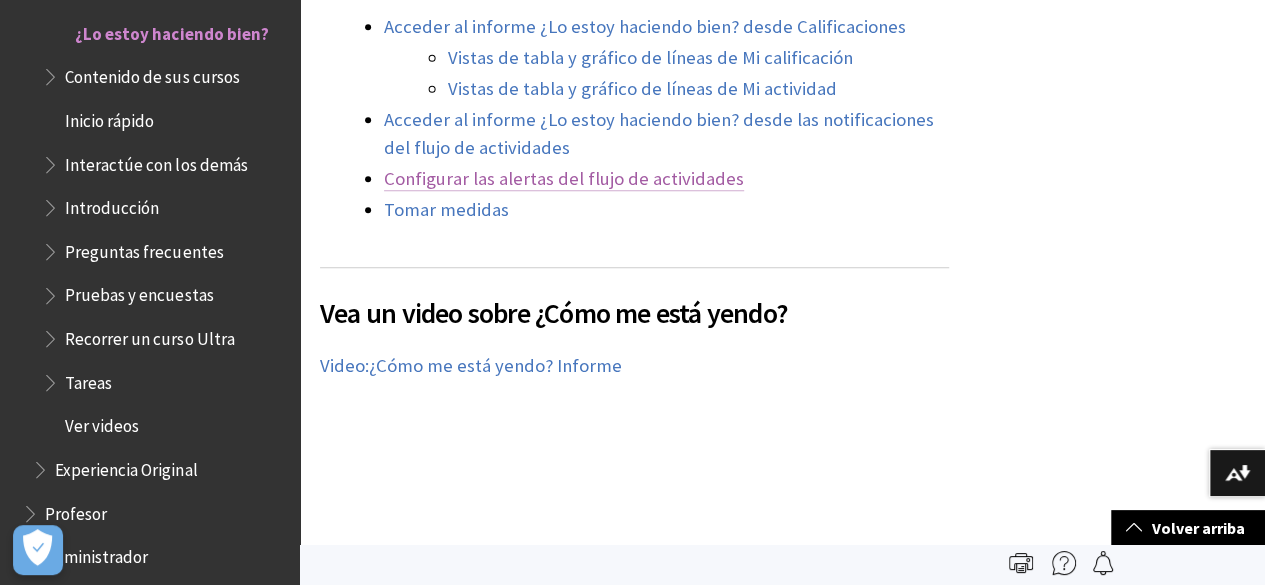 click on "Configurar las alertas del flujo de actividades" at bounding box center [564, 179] 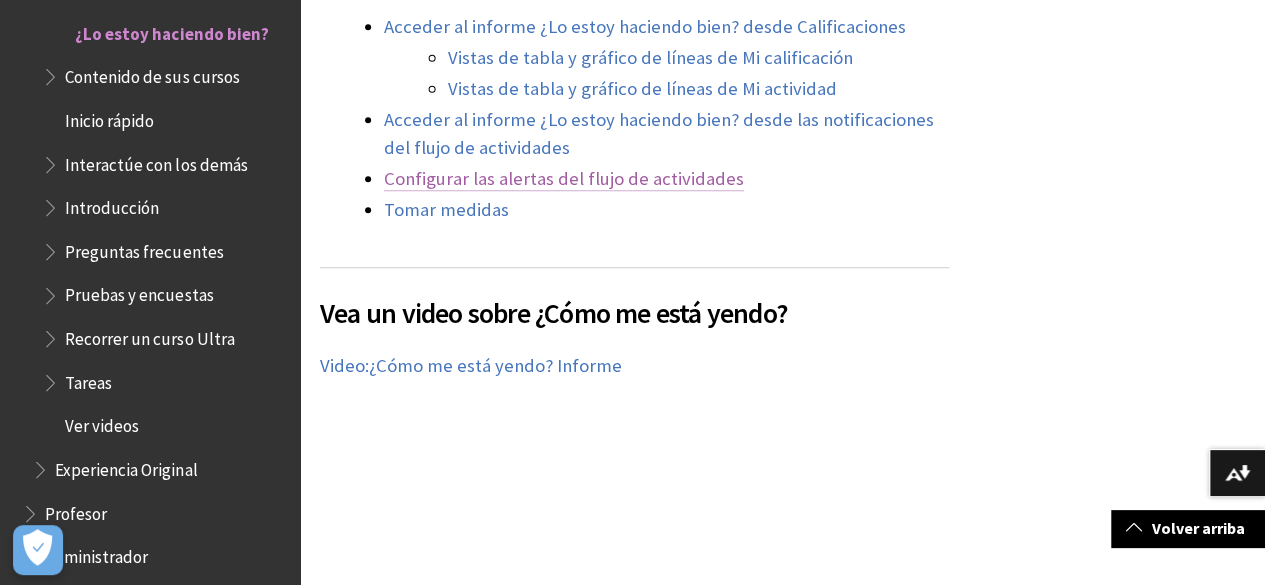 scroll, scrollTop: 8974, scrollLeft: 0, axis: vertical 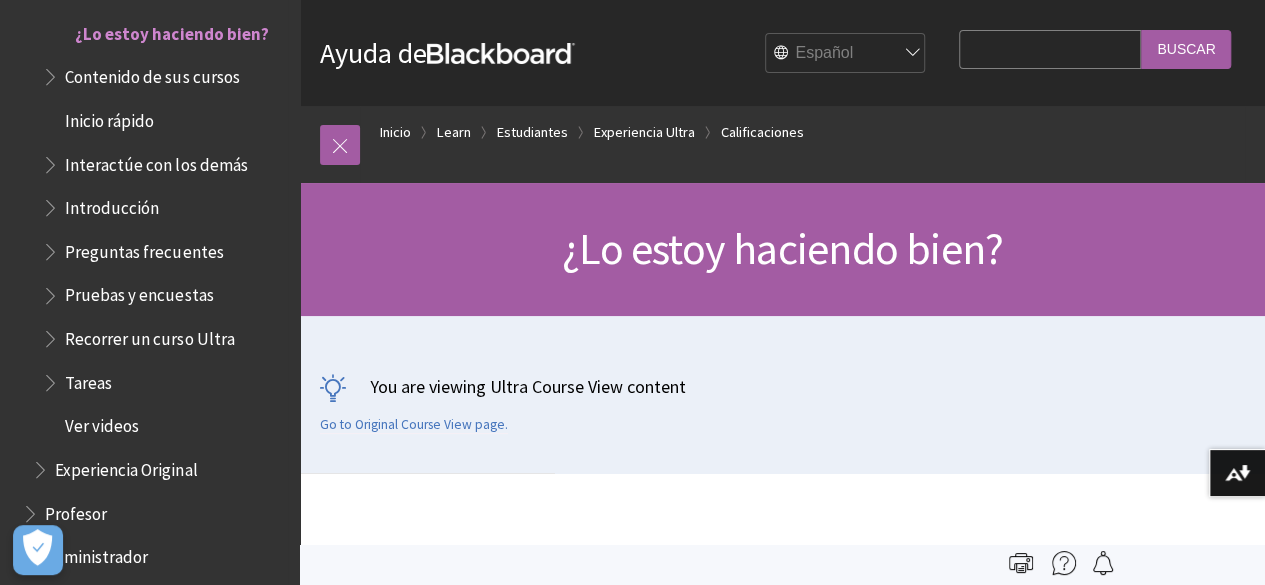 click on "Pruebas y encuestas" at bounding box center [139, 292] 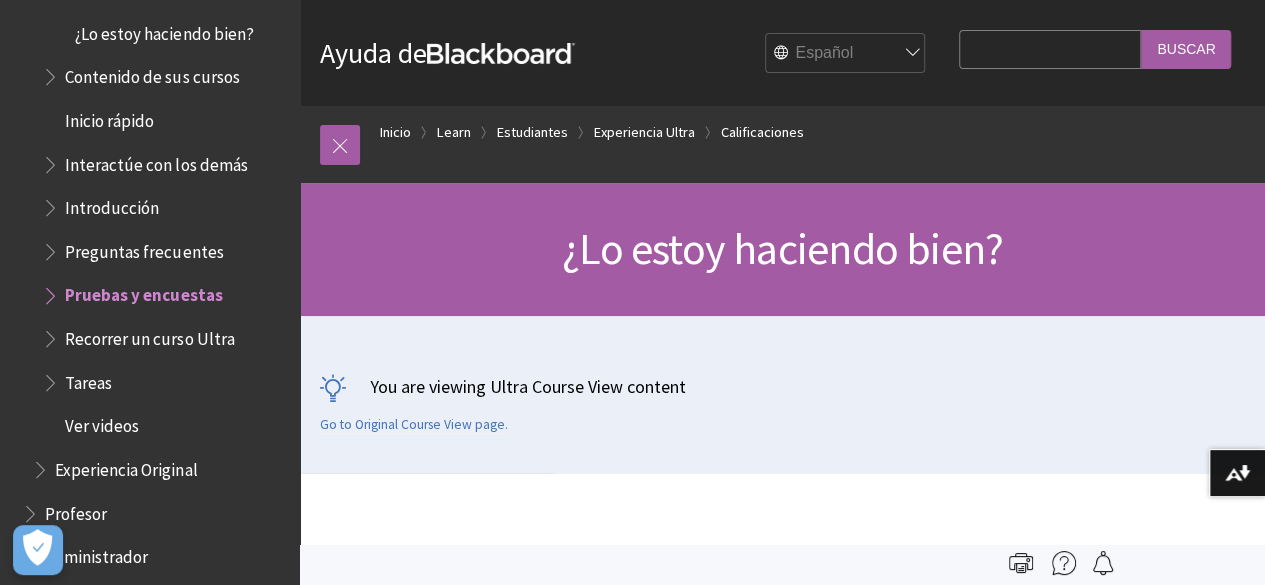 click on "Ver videos" at bounding box center (102, 423) 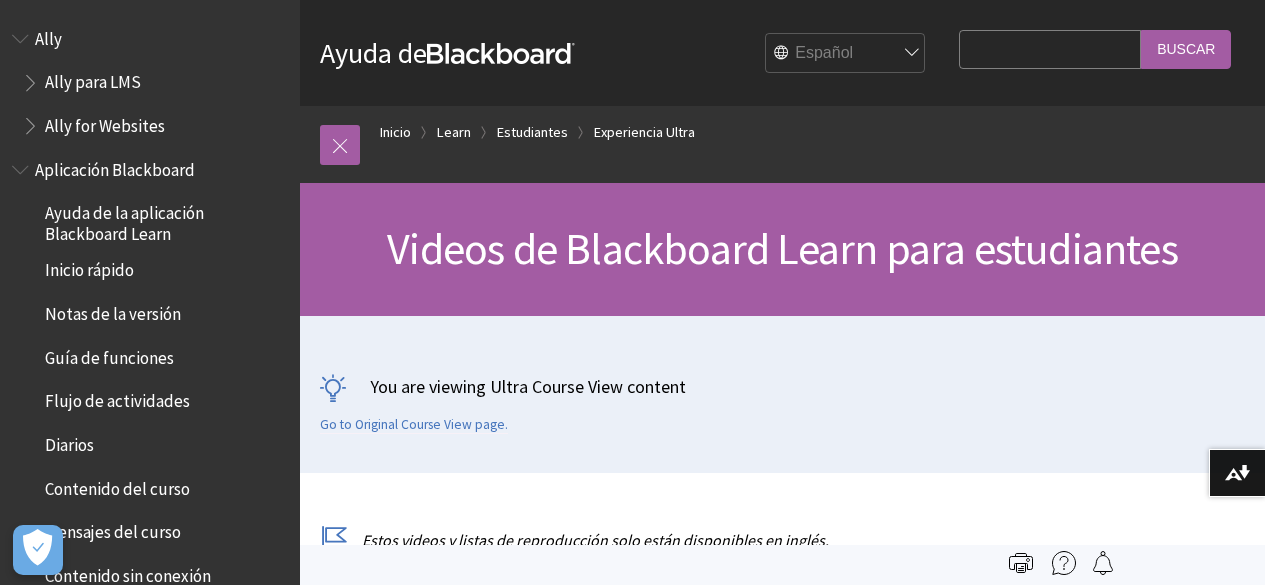 scroll, scrollTop: 0, scrollLeft: 0, axis: both 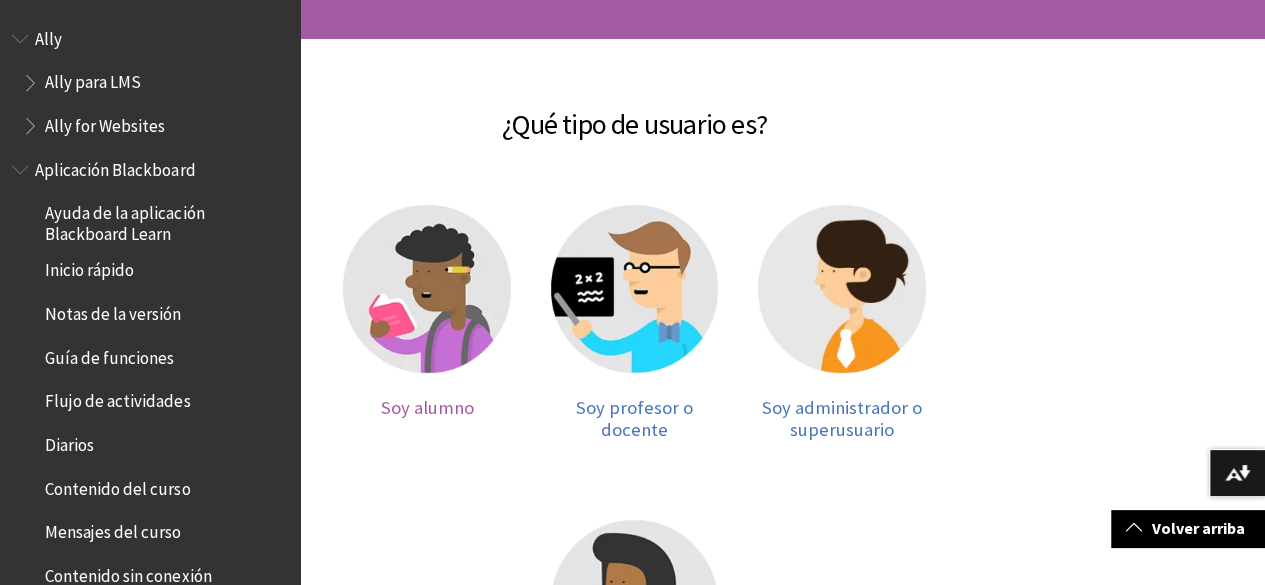 click at bounding box center (427, 289) 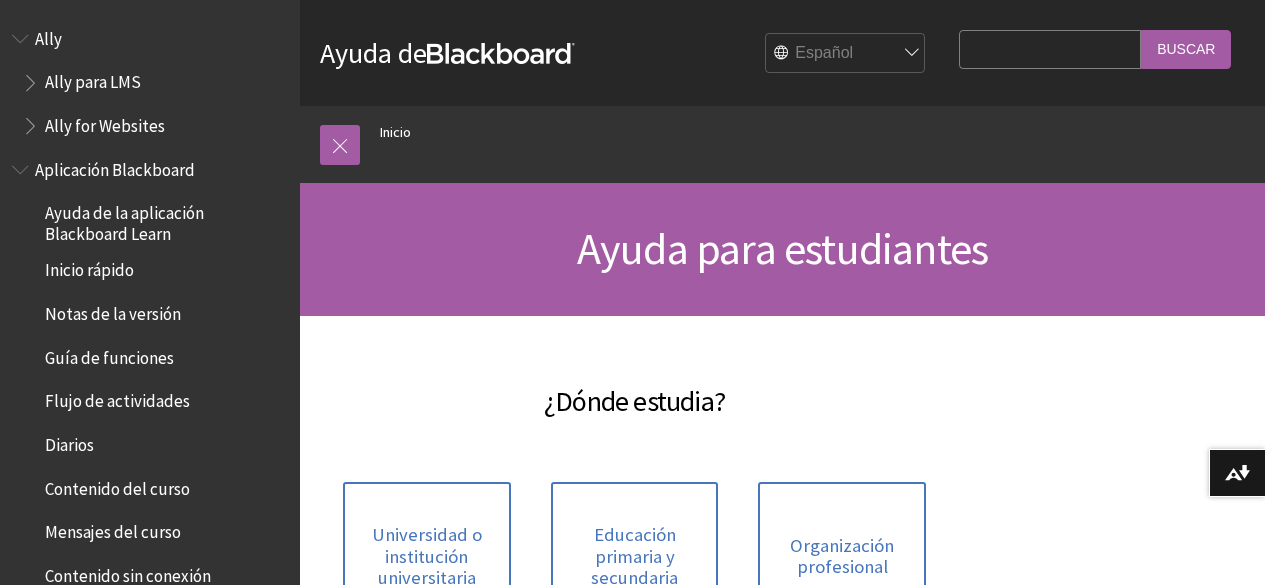 scroll, scrollTop: 0, scrollLeft: 0, axis: both 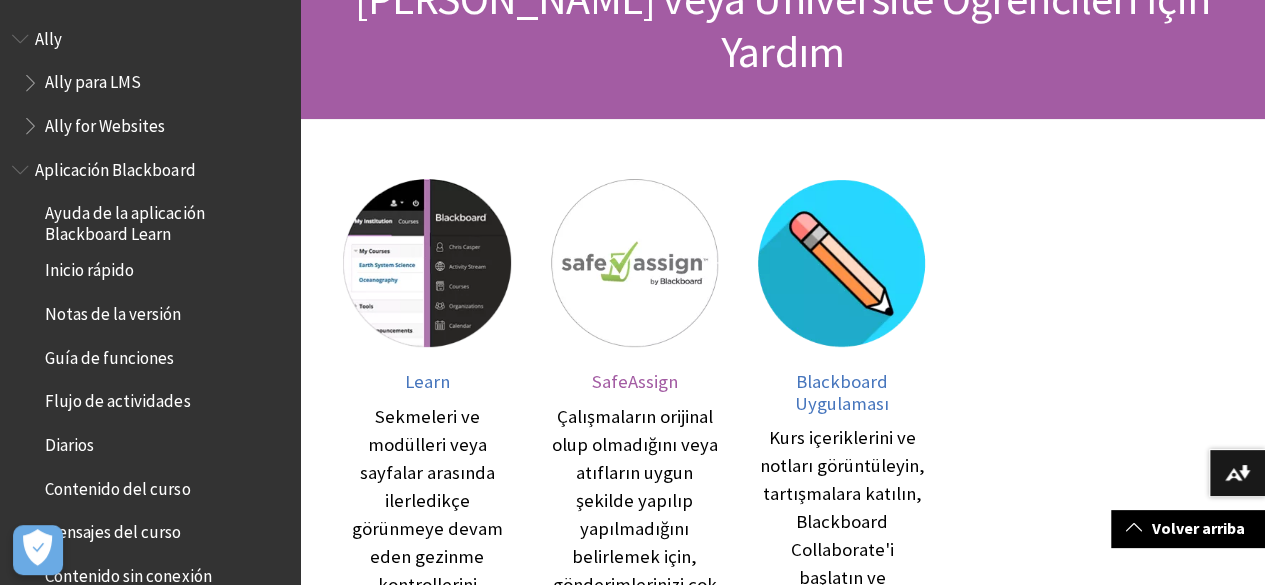 click at bounding box center (635, 263) 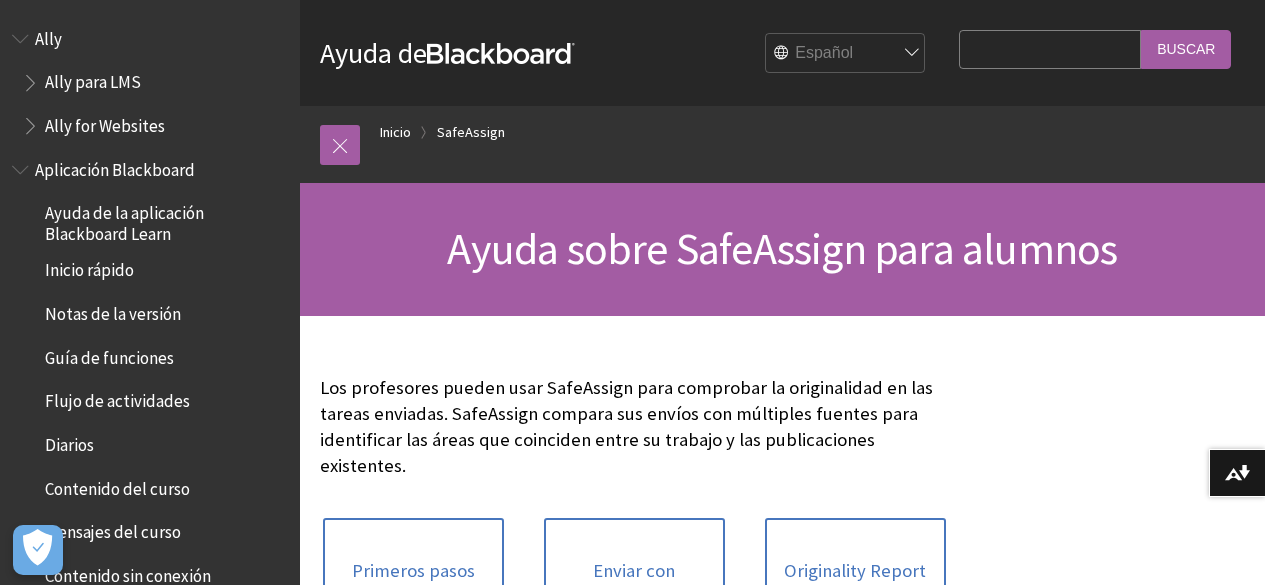 scroll, scrollTop: 0, scrollLeft: 0, axis: both 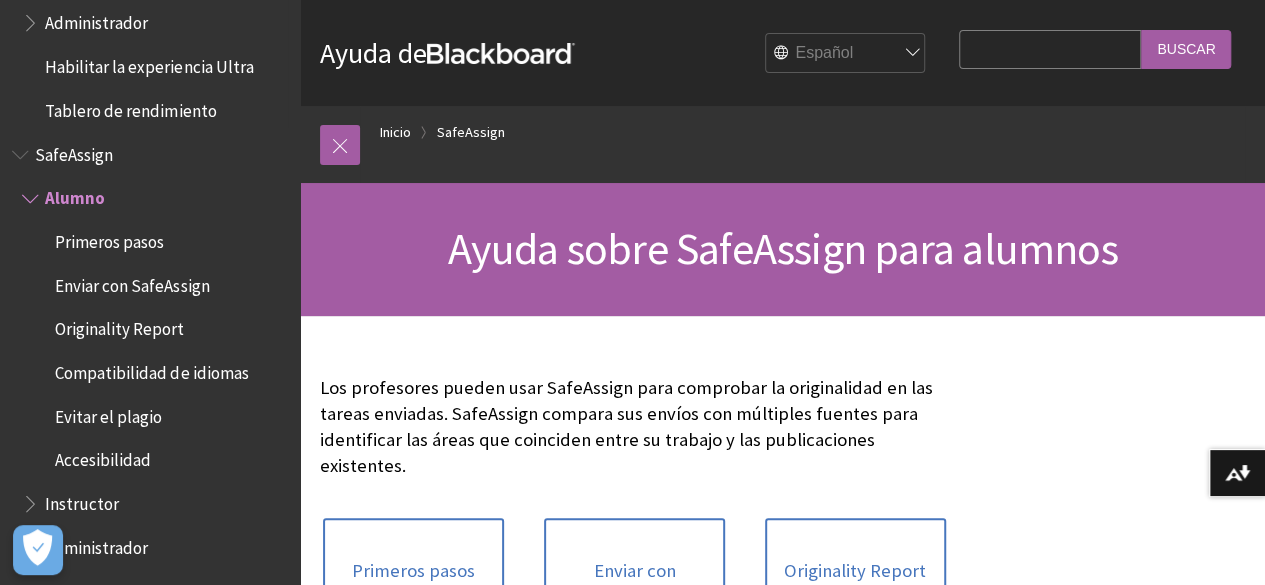 click on "Tablero de rendimiento" at bounding box center [130, 106] 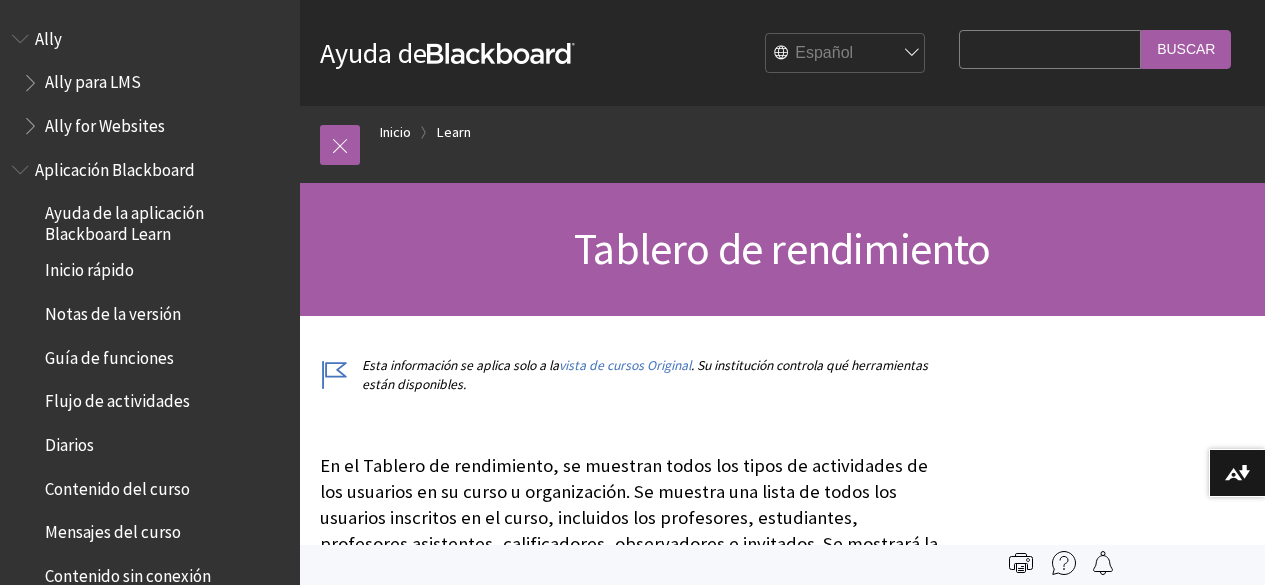 scroll, scrollTop: 0, scrollLeft: 0, axis: both 